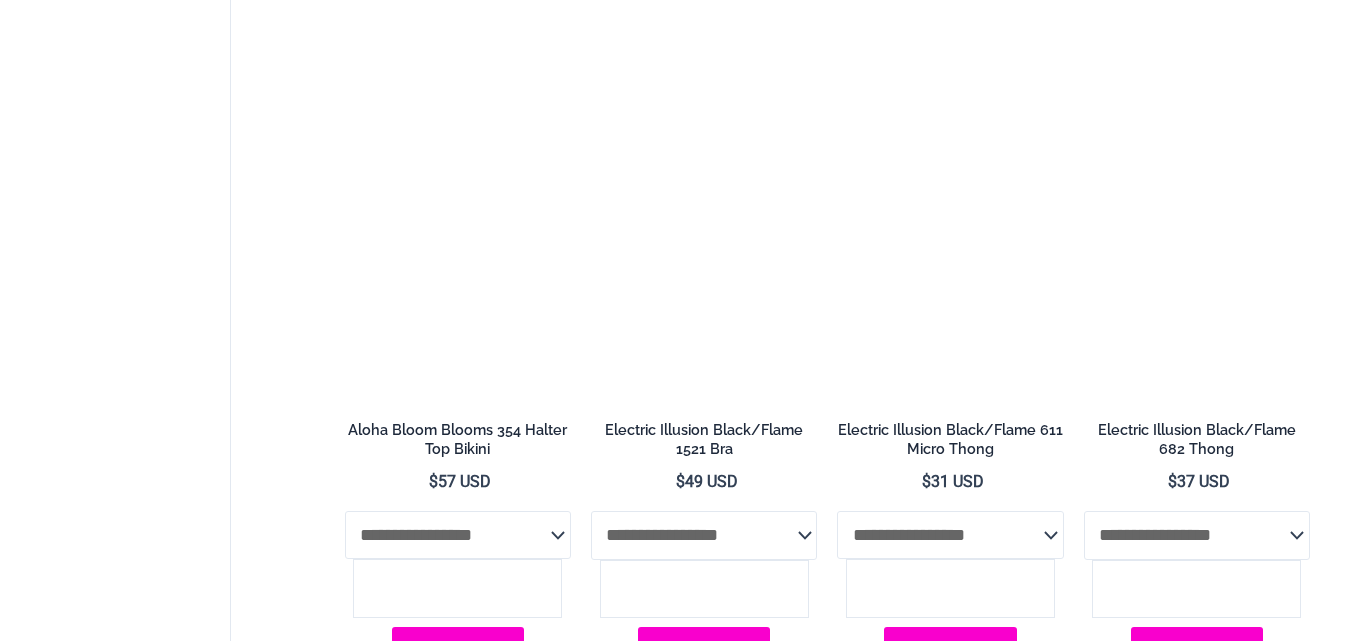 scroll, scrollTop: 4255, scrollLeft: 0, axis: vertical 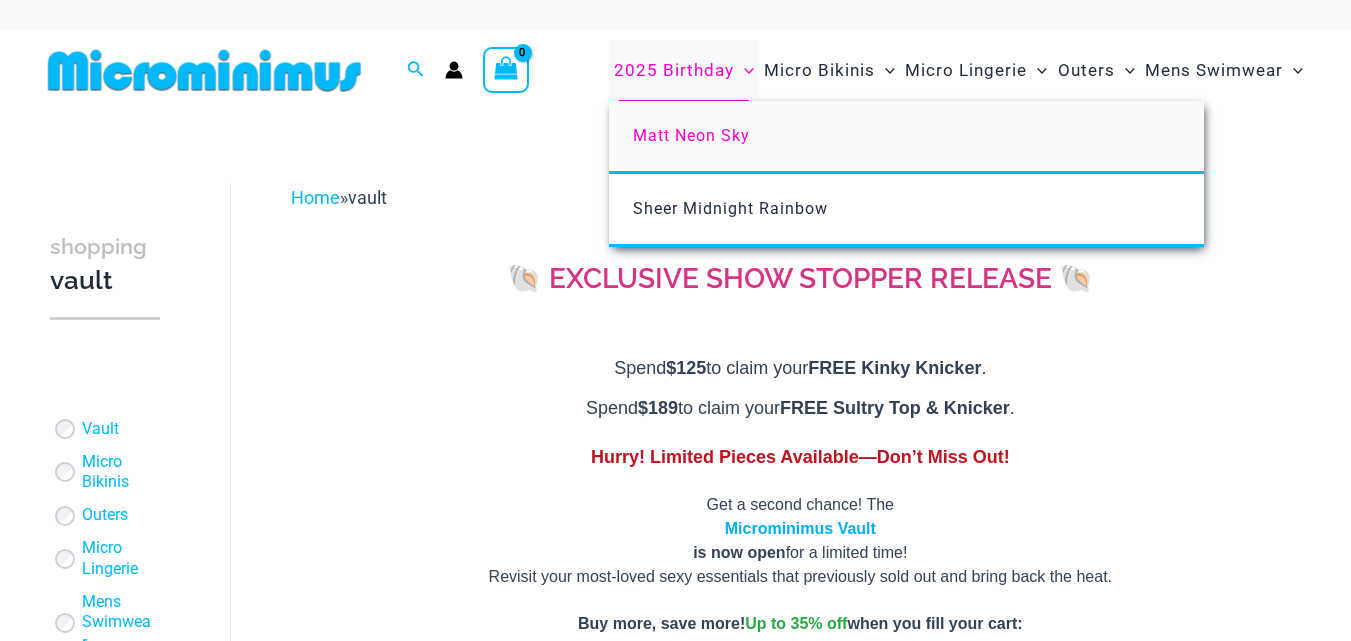 click on "Matt Neon Sky" at bounding box center [691, 135] 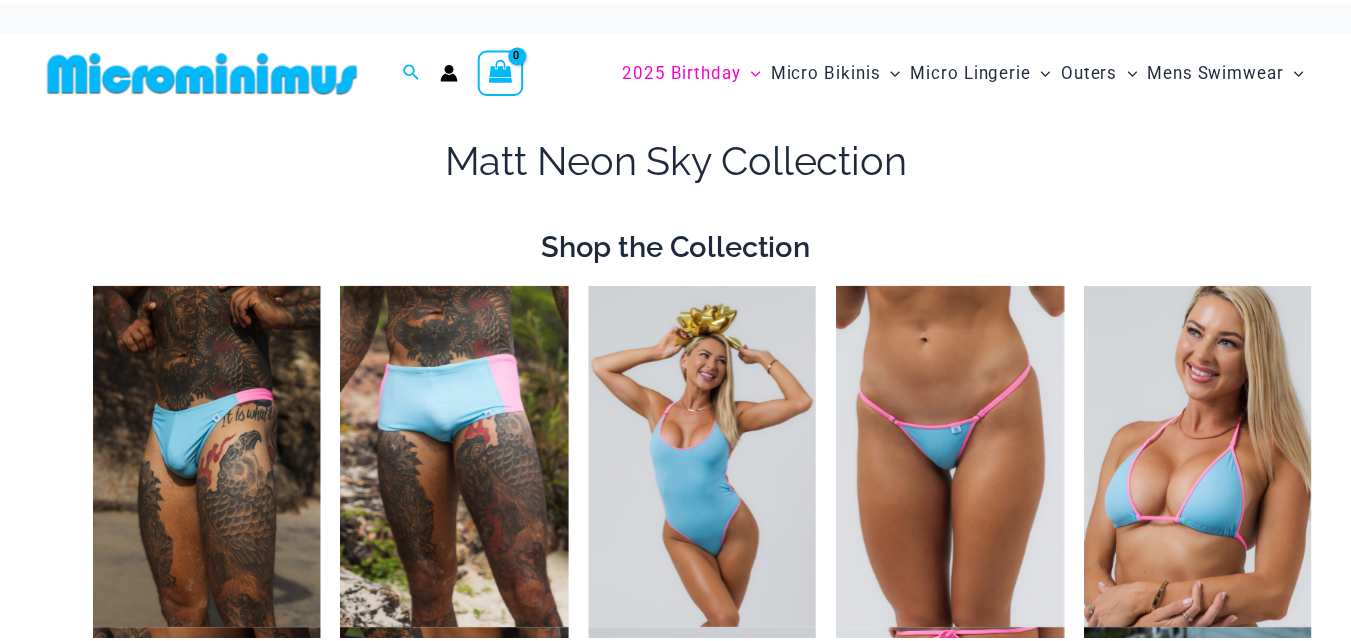 scroll, scrollTop: 0, scrollLeft: 0, axis: both 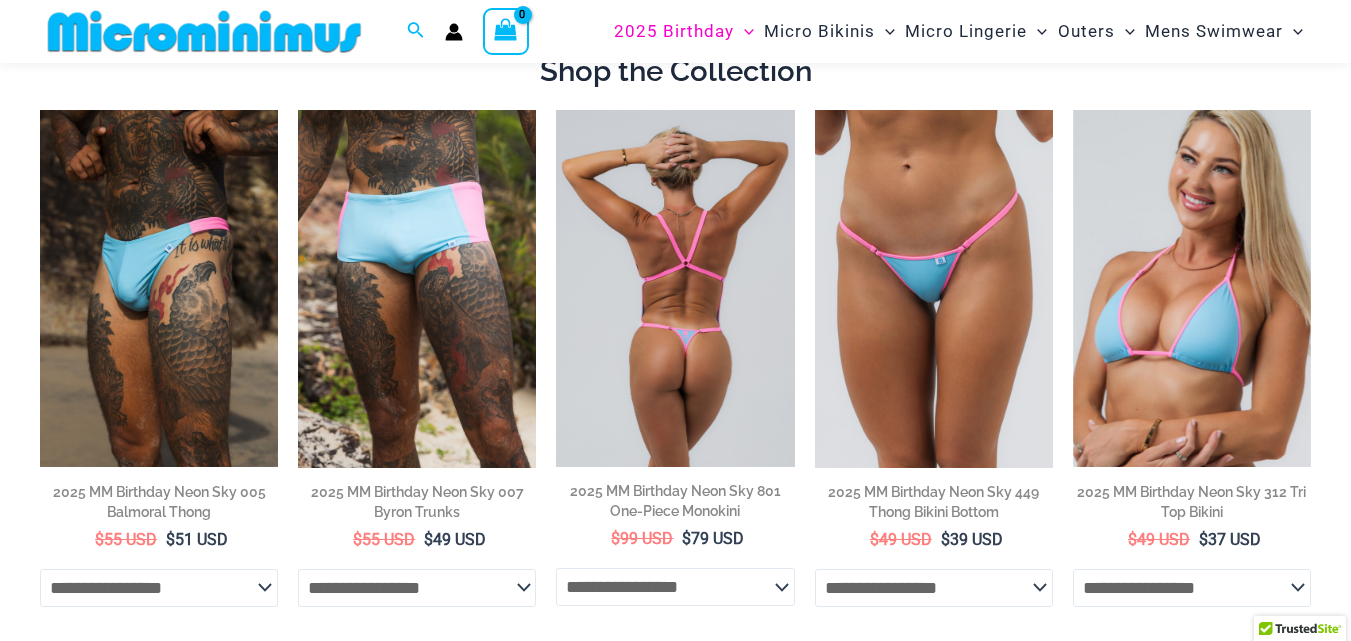 click at bounding box center (675, 288) 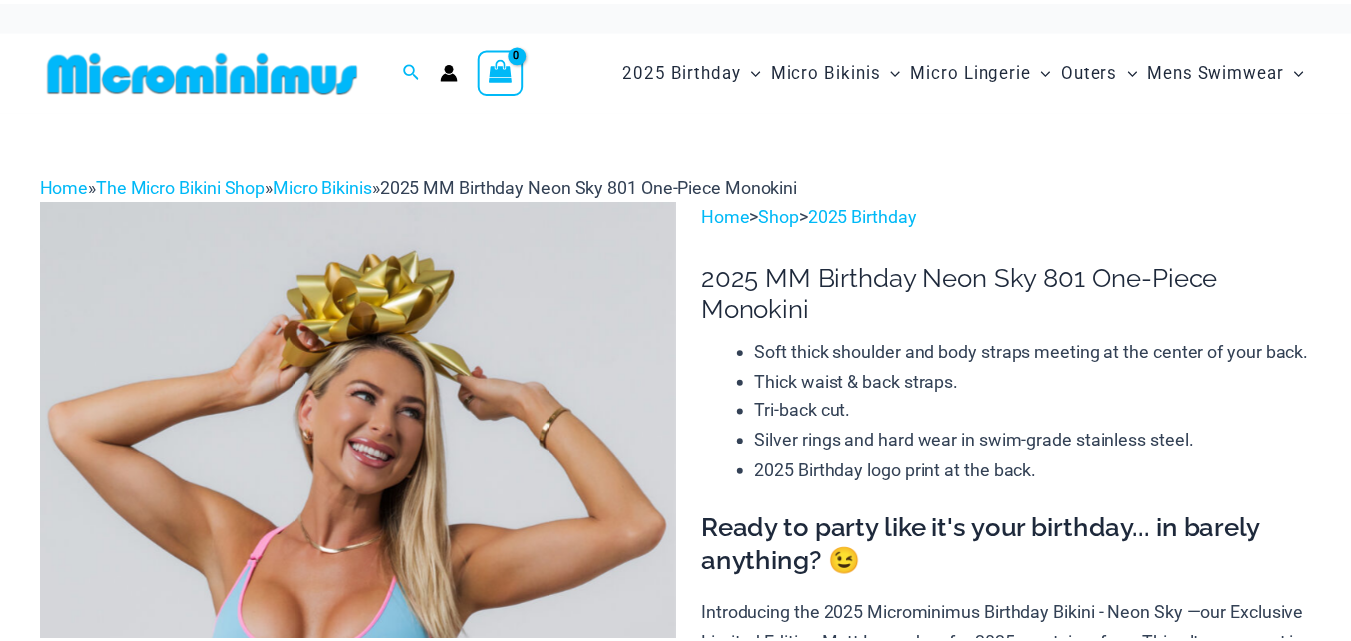 scroll, scrollTop: 0, scrollLeft: 0, axis: both 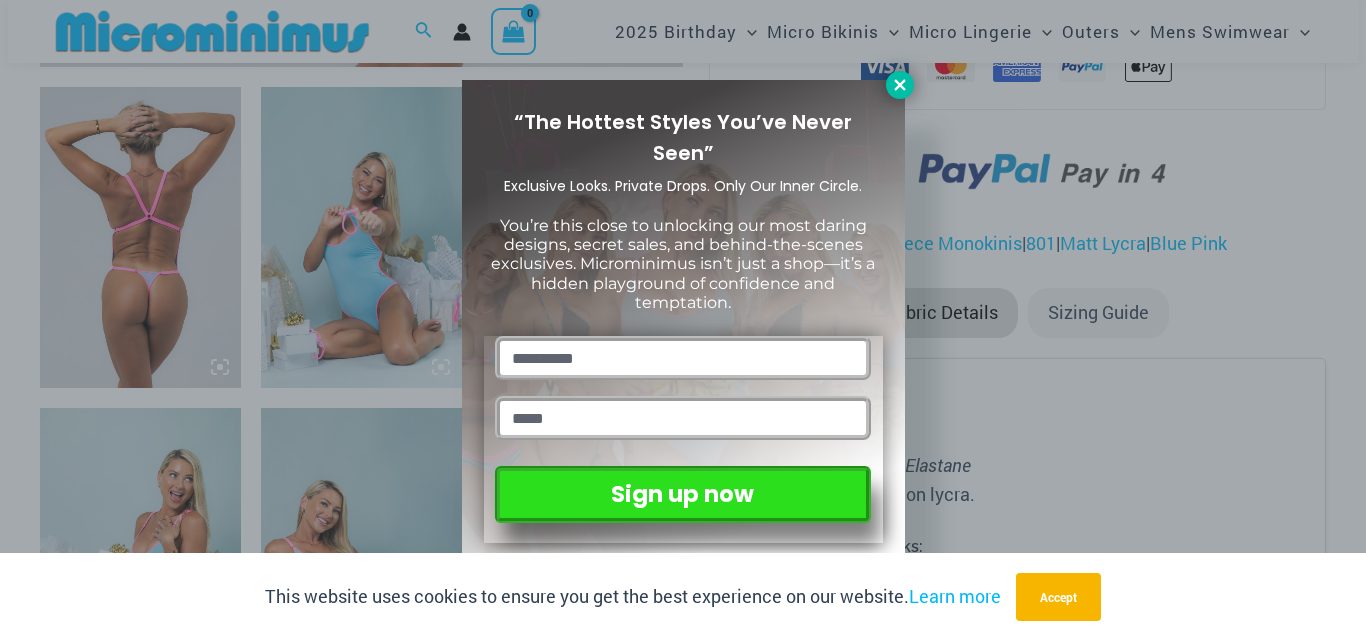 click 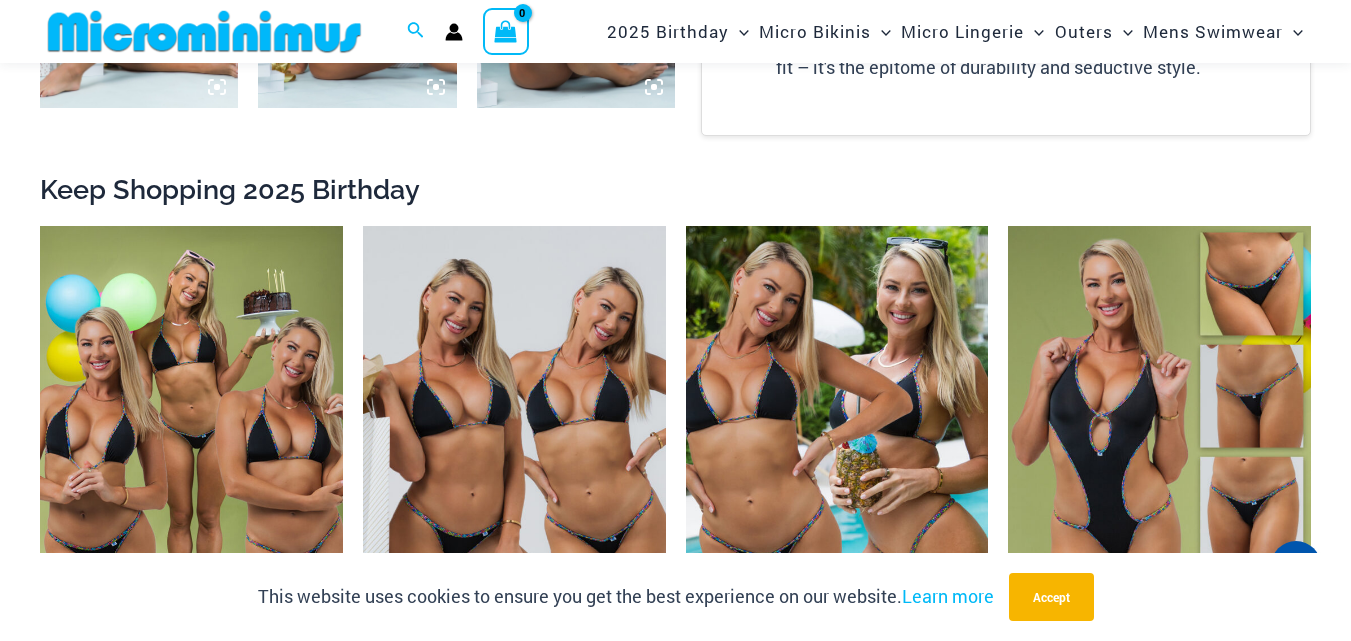 scroll, scrollTop: 1779, scrollLeft: 0, axis: vertical 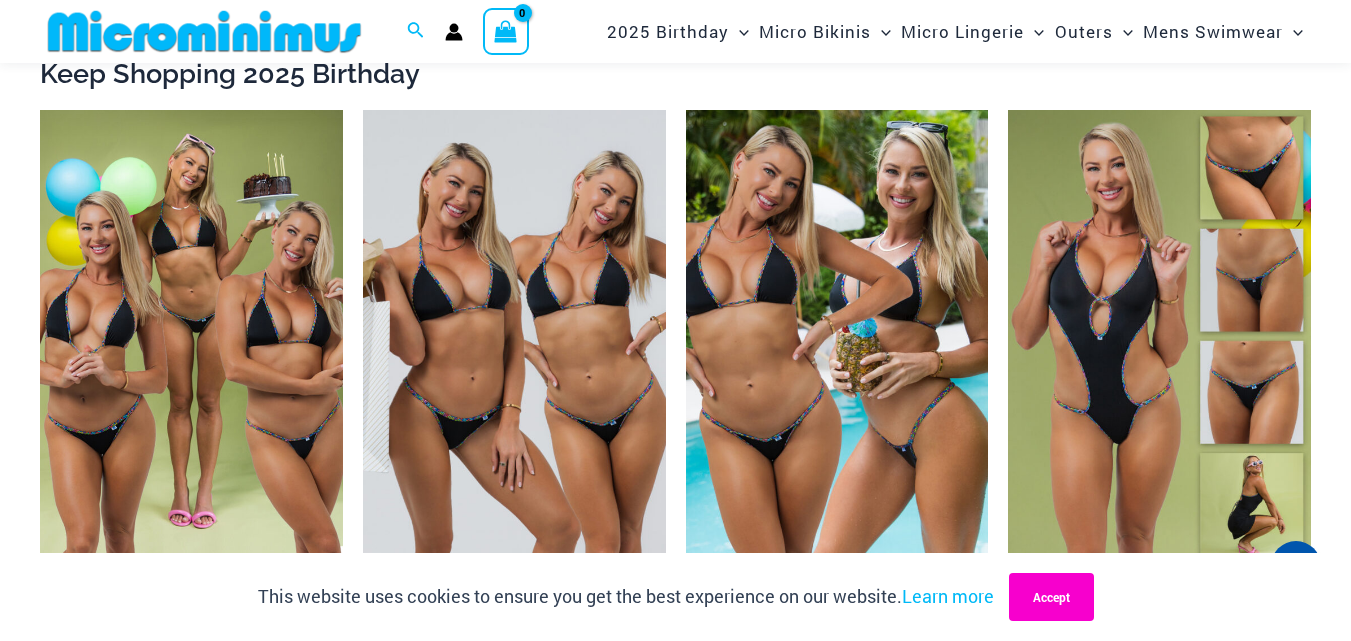 click on "Accept" at bounding box center [1051, 597] 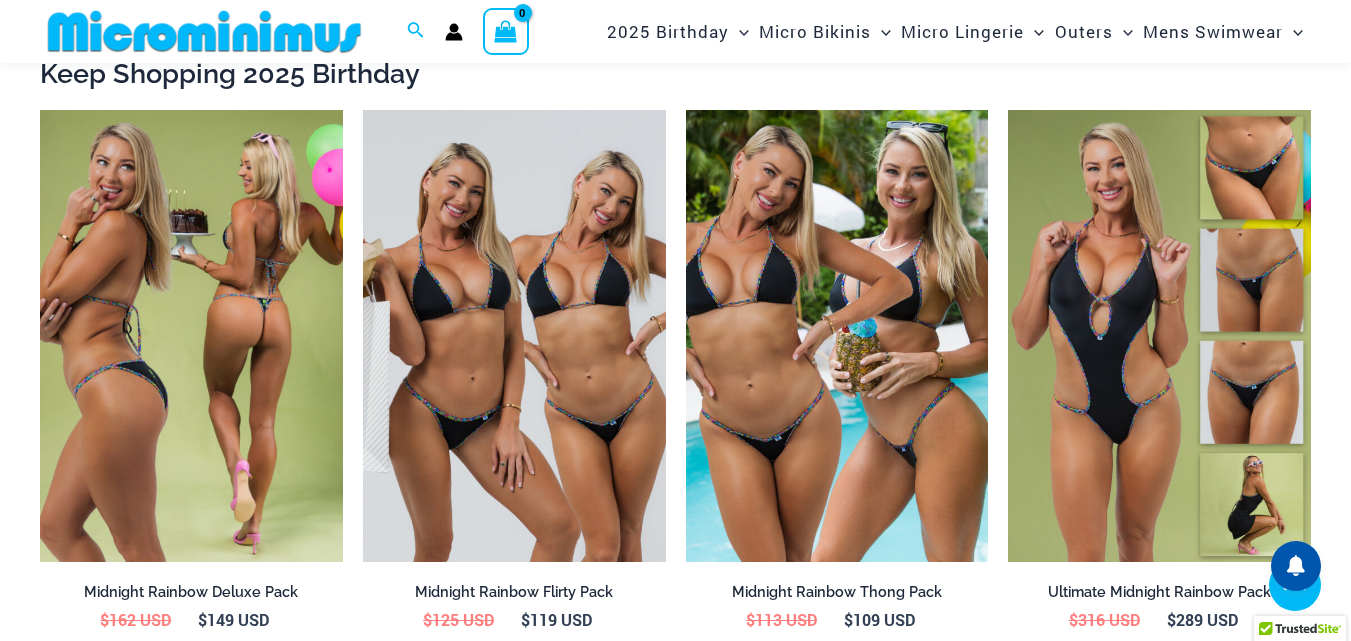 click at bounding box center (191, 336) 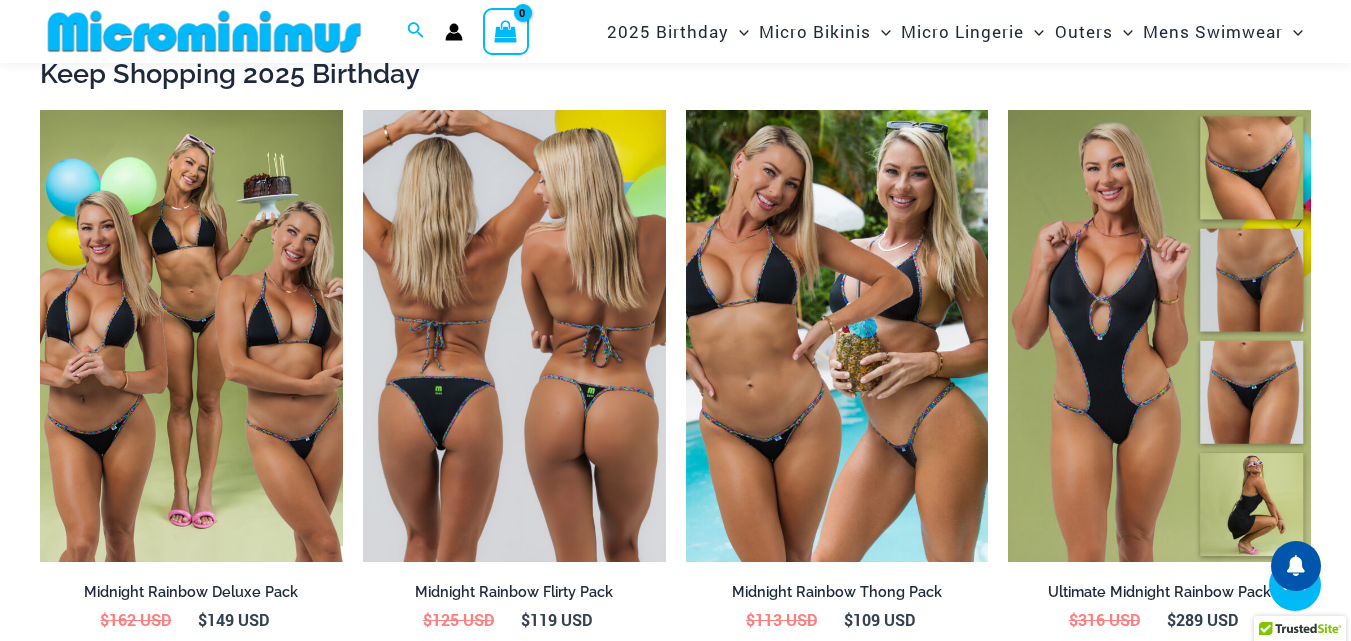 click at bounding box center [514, 336] 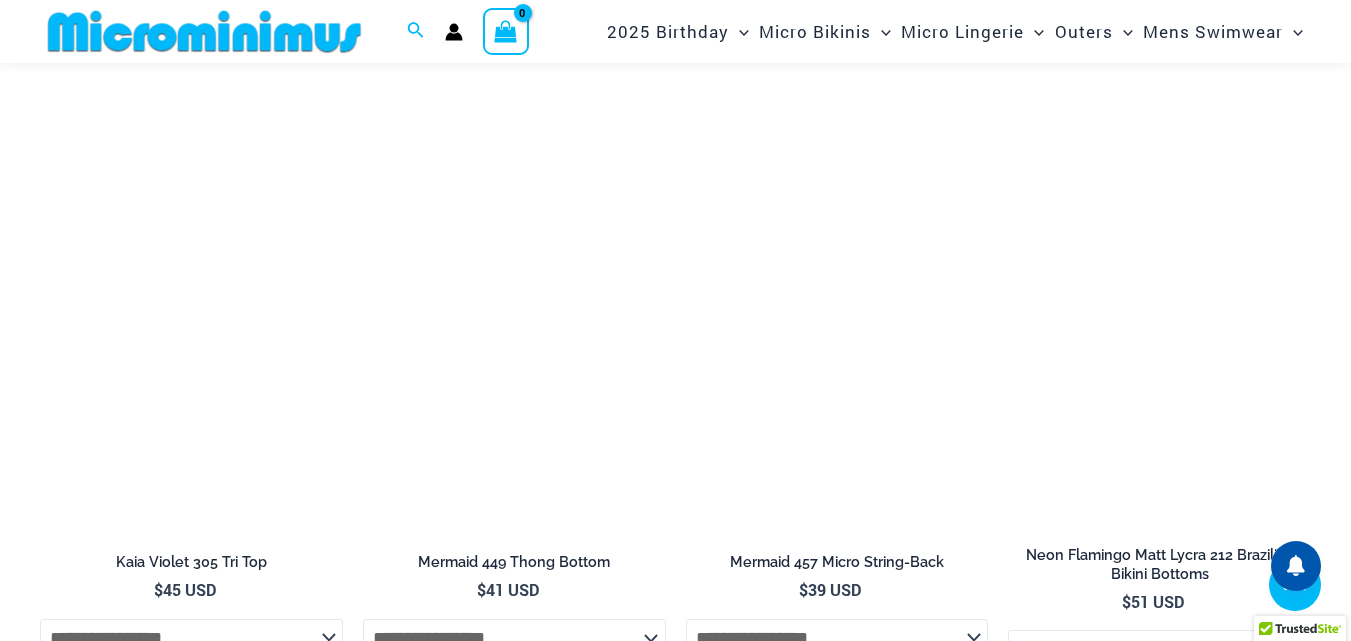 scroll, scrollTop: 2649, scrollLeft: 0, axis: vertical 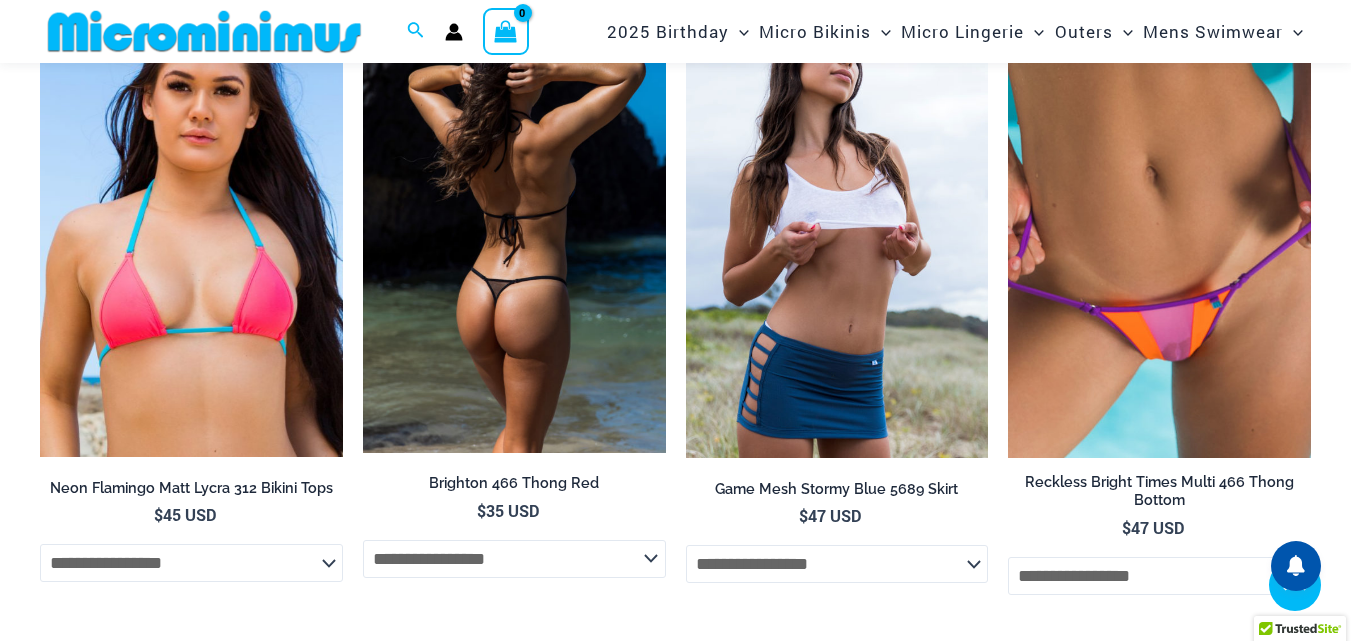 click at bounding box center [514, 228] 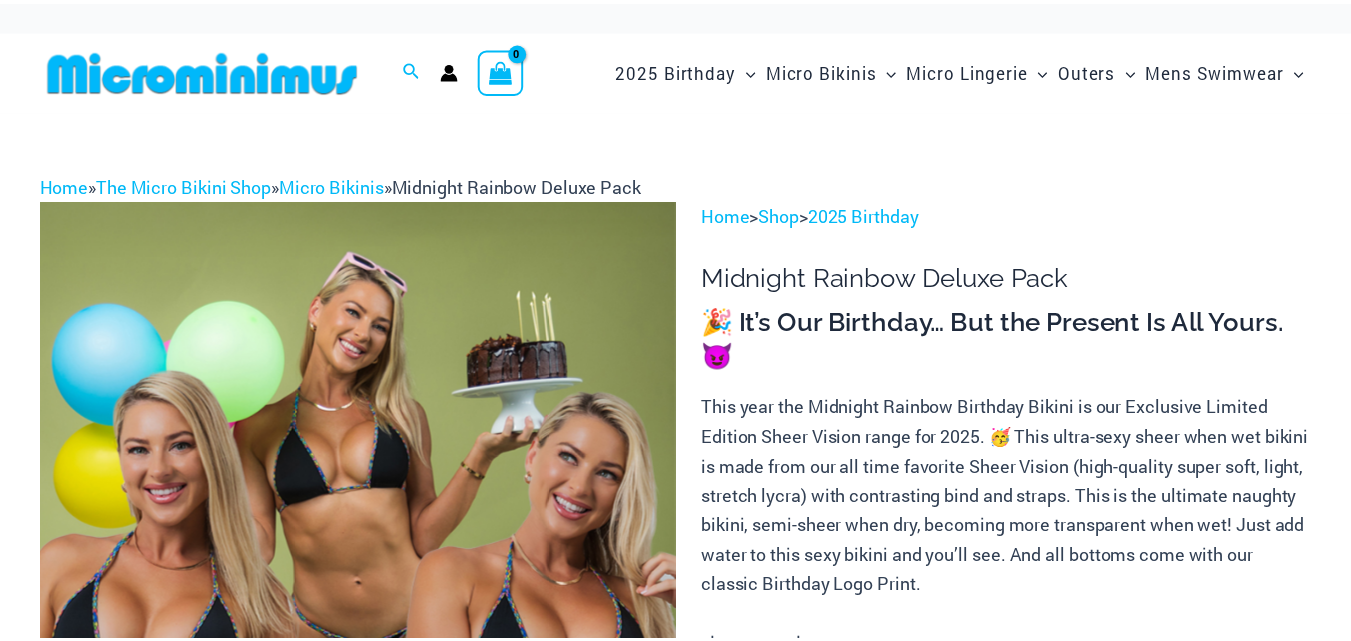 scroll, scrollTop: 0, scrollLeft: 0, axis: both 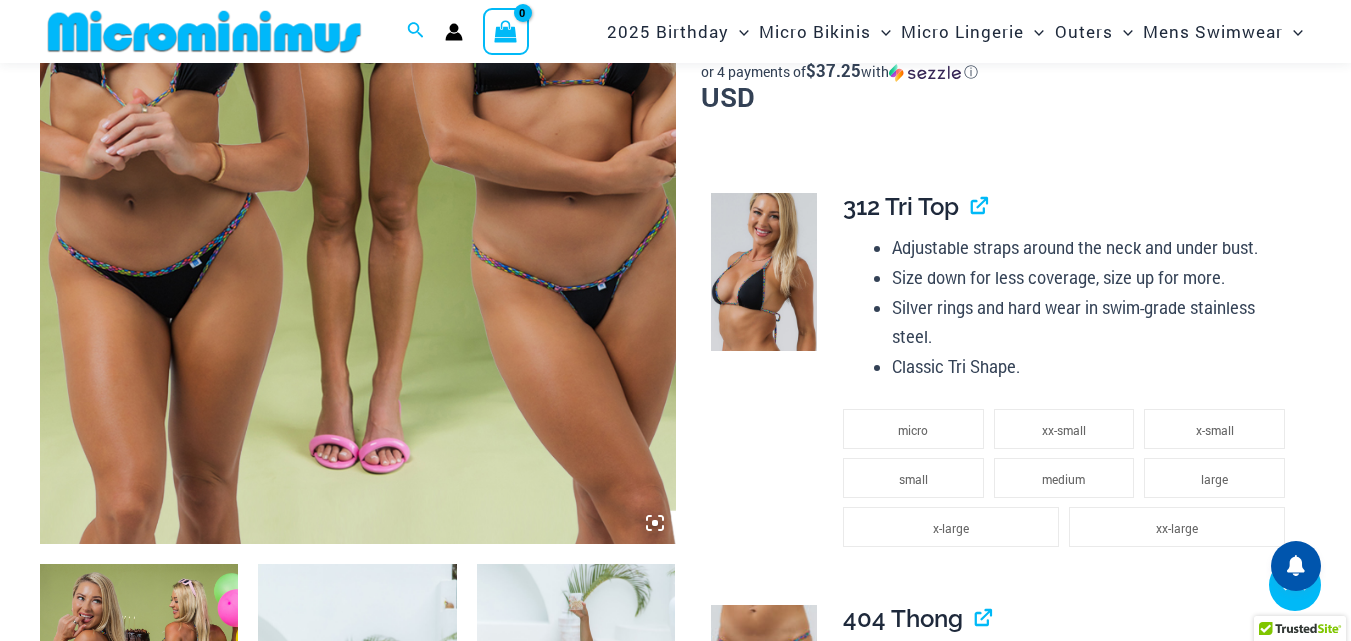 drag, startPoint x: 227, startPoint y: 515, endPoint x: 148, endPoint y: 498, distance: 80.80842 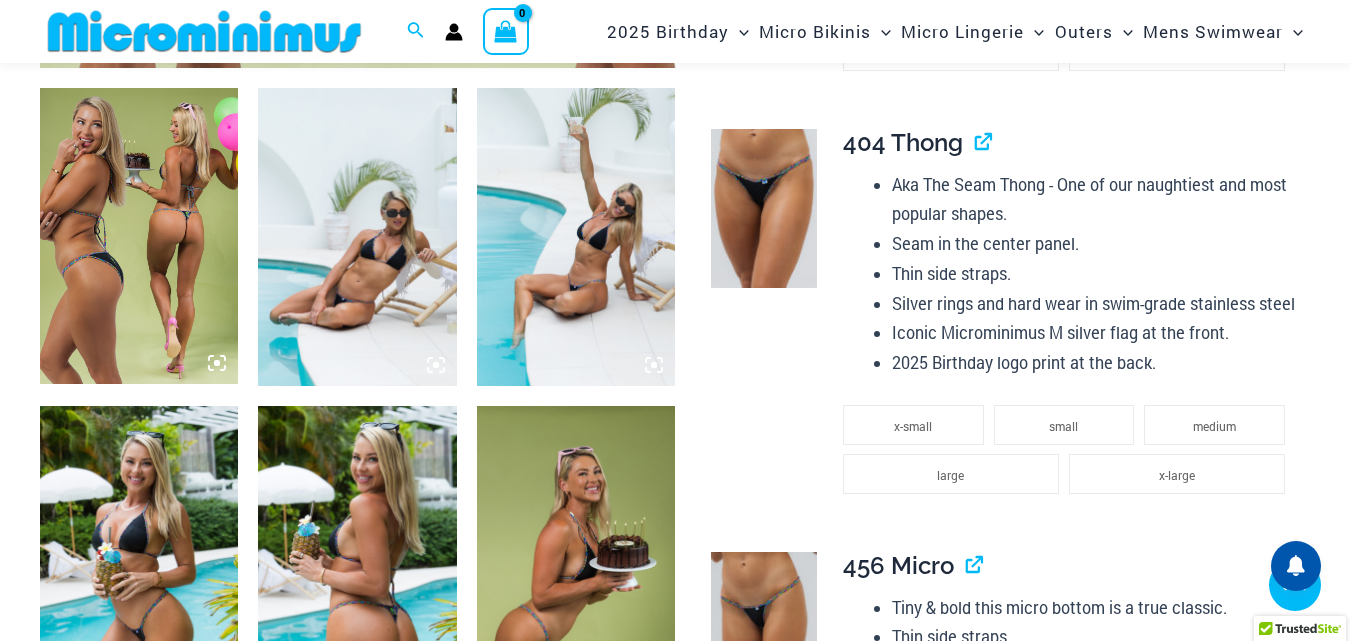 drag, startPoint x: 487, startPoint y: 311, endPoint x: 596, endPoint y: 554, distance: 266.32687 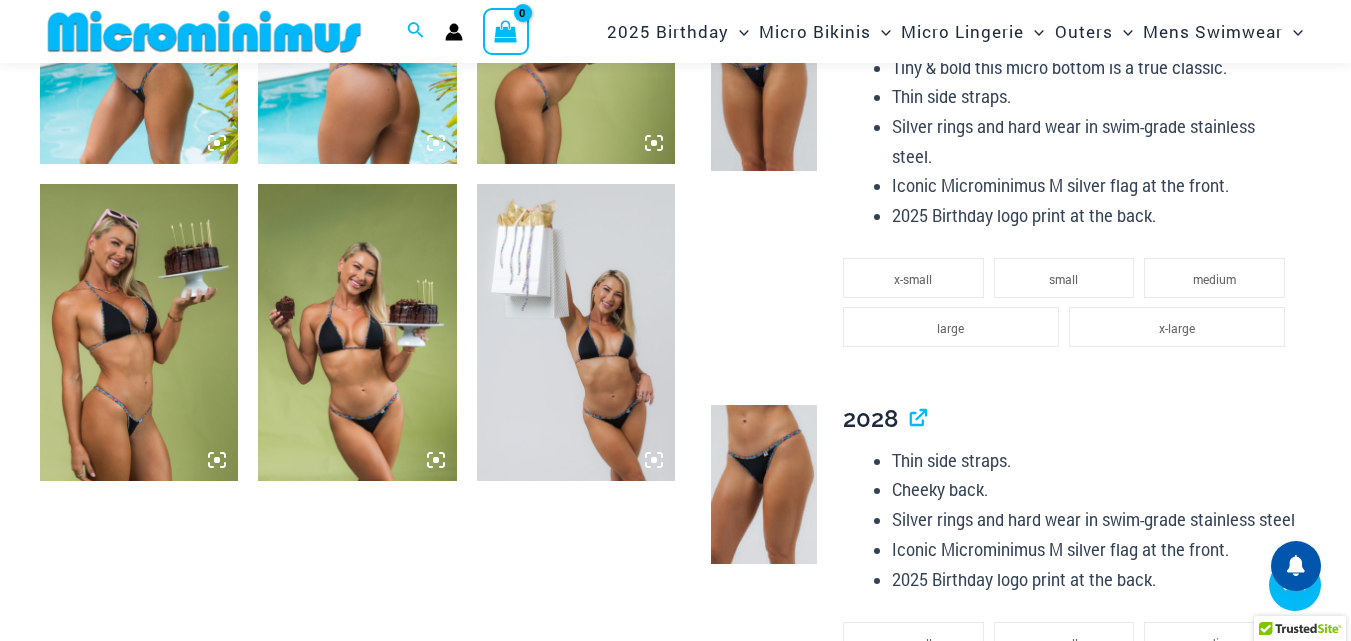 scroll, scrollTop: 1614, scrollLeft: 0, axis: vertical 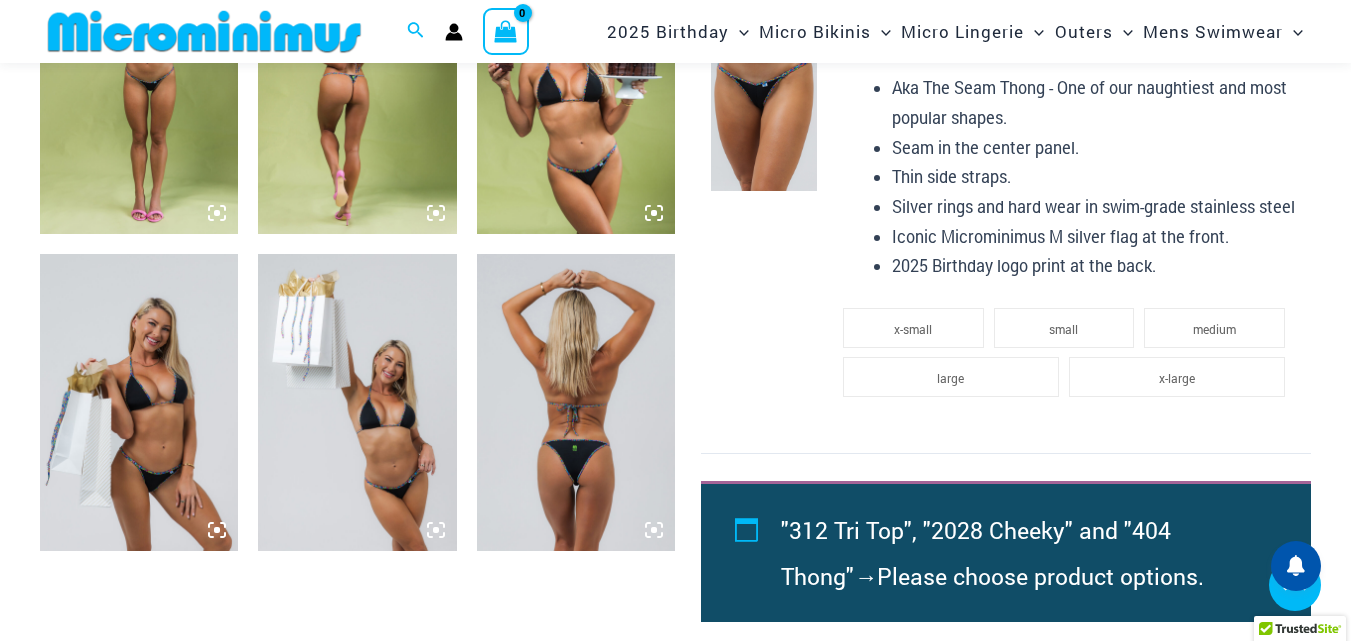 drag, startPoint x: 564, startPoint y: 321, endPoint x: 682, endPoint y: 373, distance: 128.9496 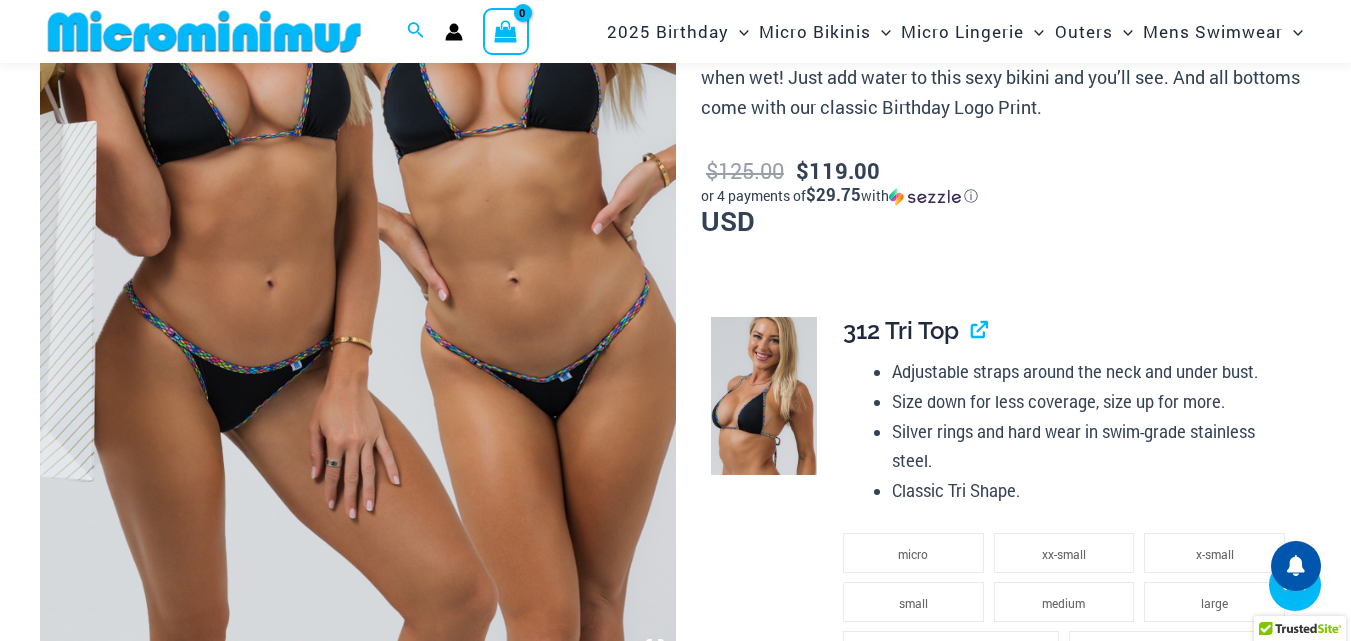 scroll, scrollTop: 242, scrollLeft: 0, axis: vertical 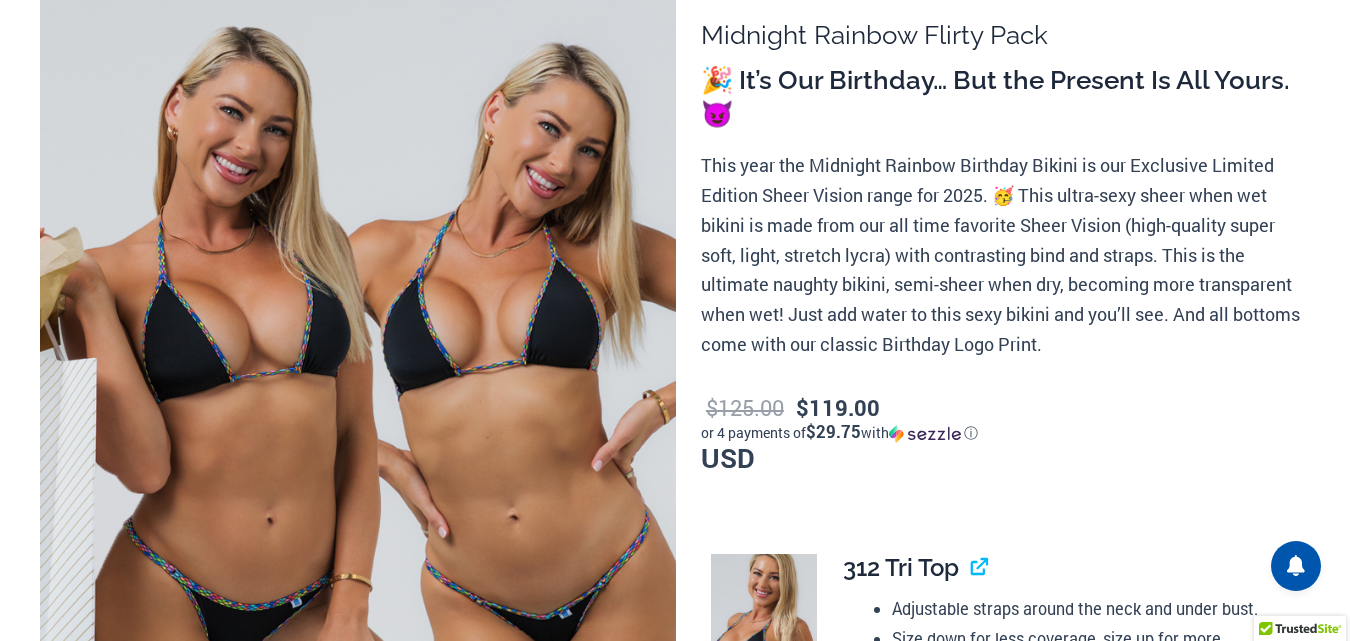 drag, startPoint x: 1357, startPoint y: 157, endPoint x: 1308, endPoint y: 3, distance: 161.60754 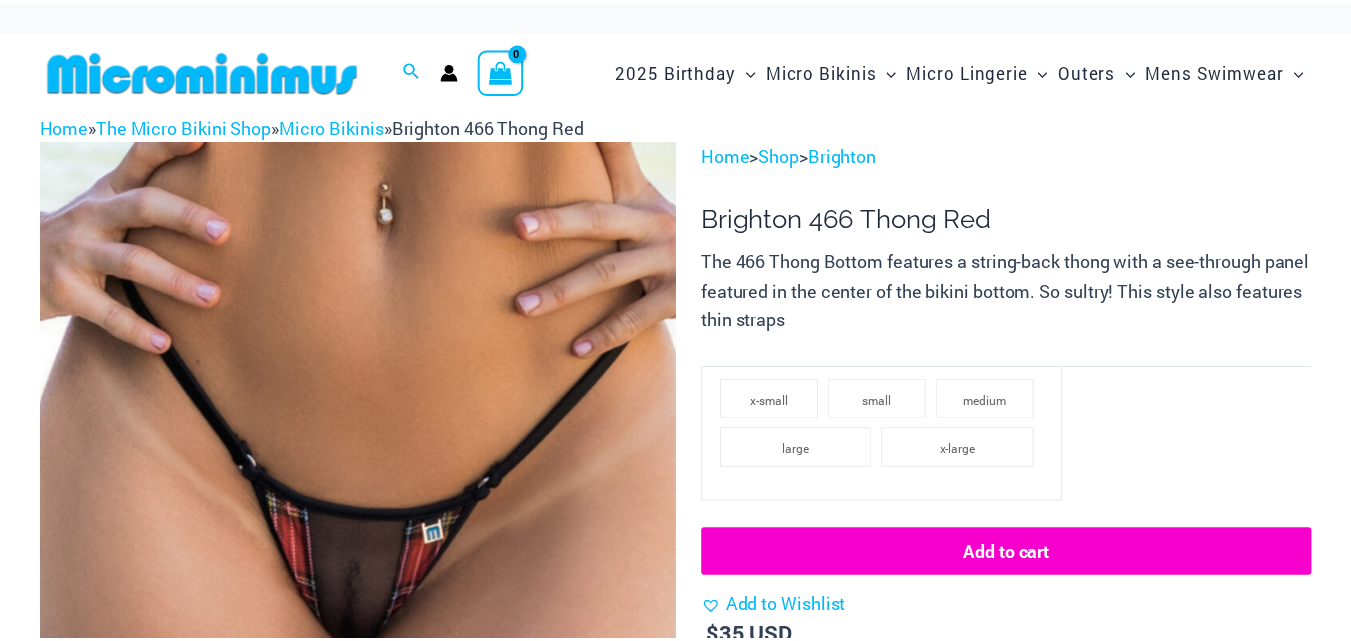 scroll, scrollTop: 0, scrollLeft: 0, axis: both 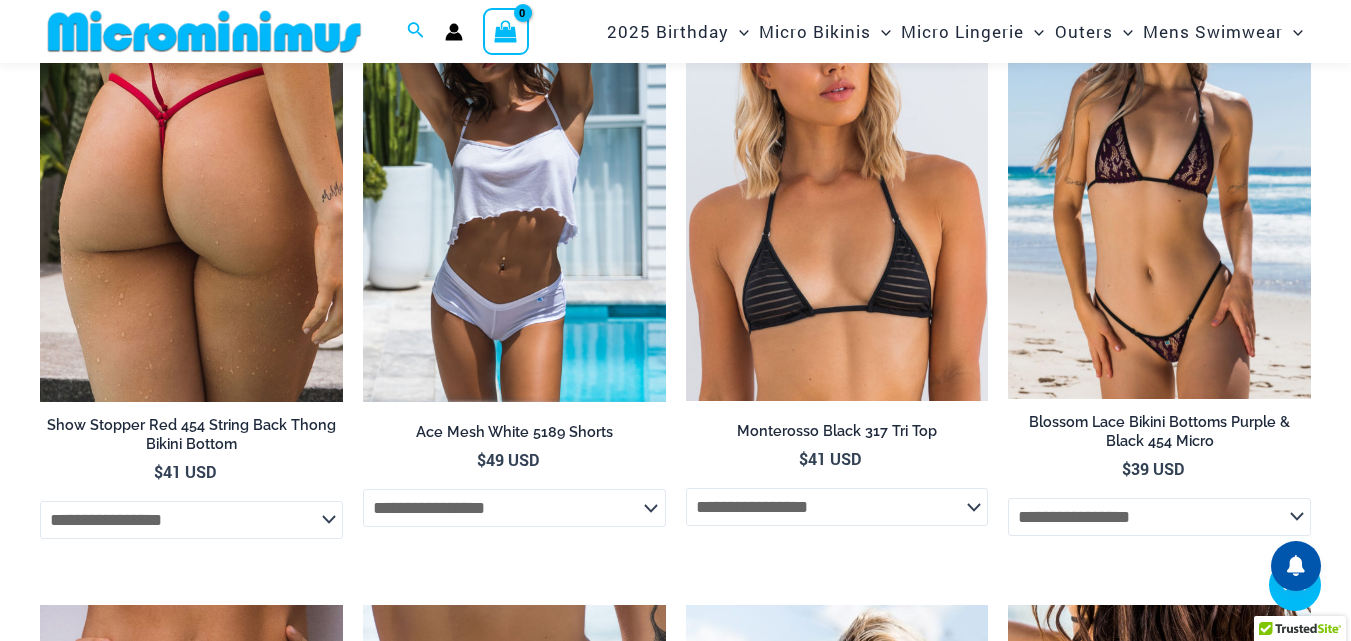 click at bounding box center (1159, 173) 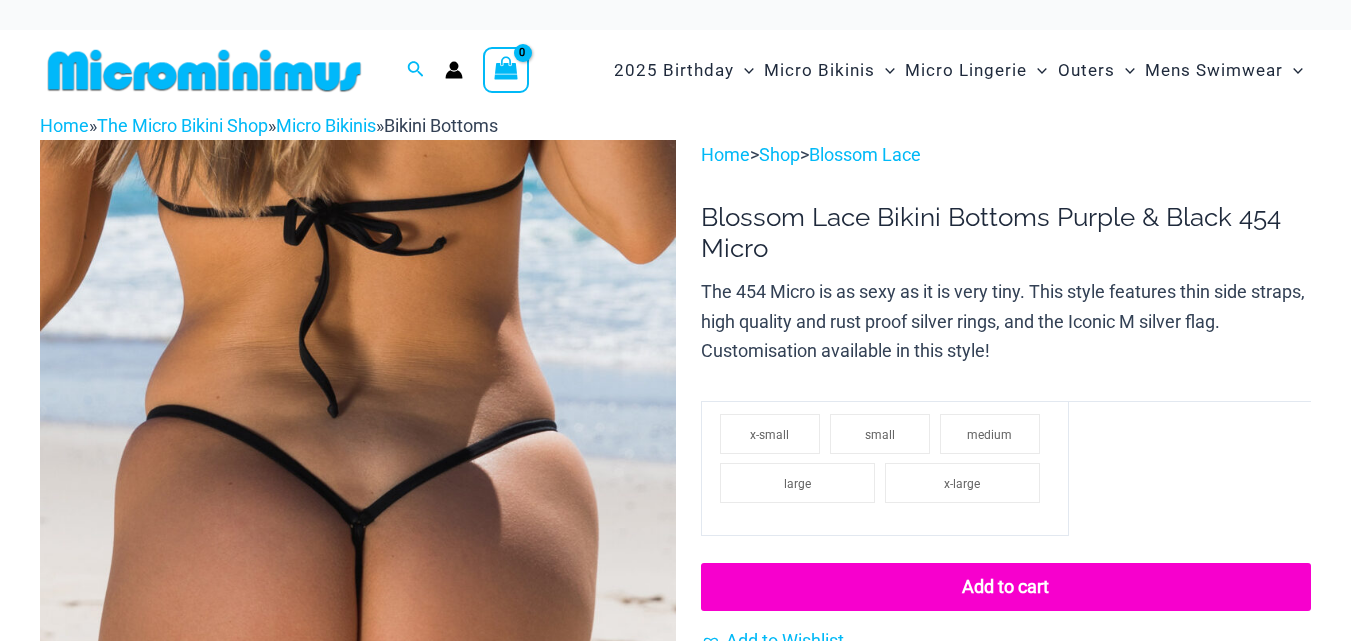 scroll, scrollTop: 0, scrollLeft: 0, axis: both 